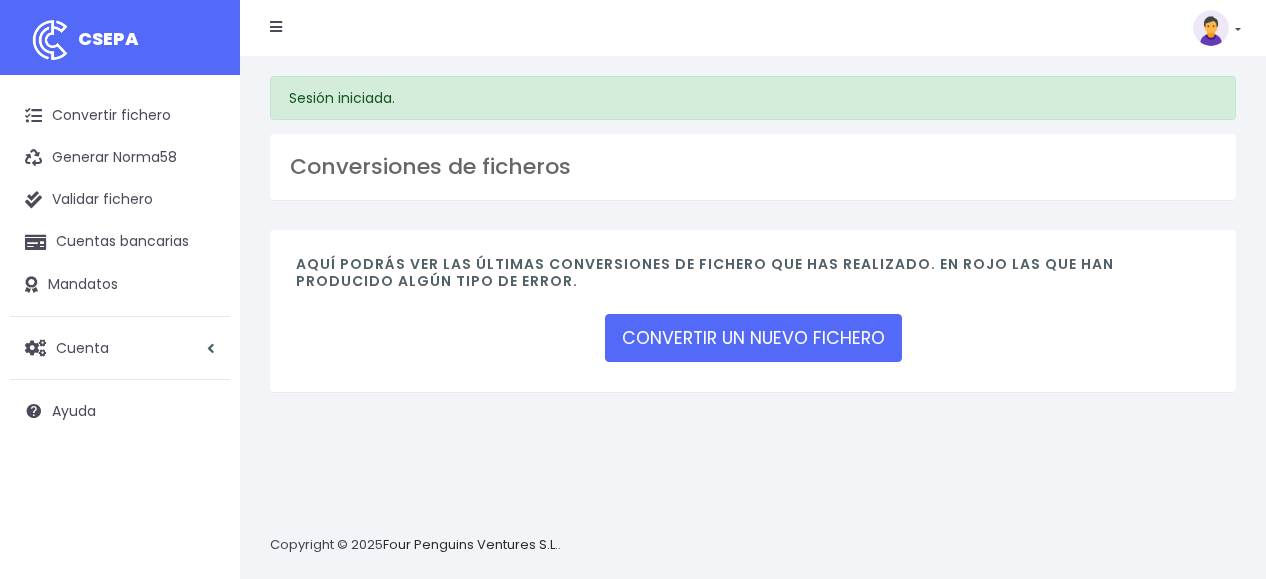 scroll, scrollTop: 0, scrollLeft: 0, axis: both 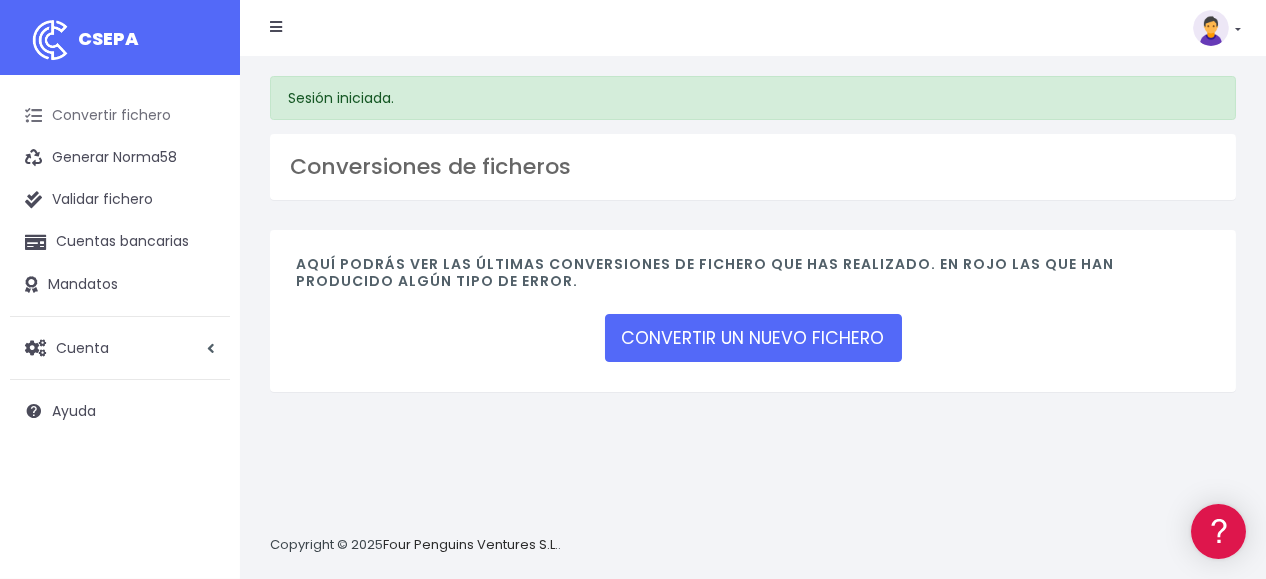 click on "Convertir fichero" at bounding box center [120, 116] 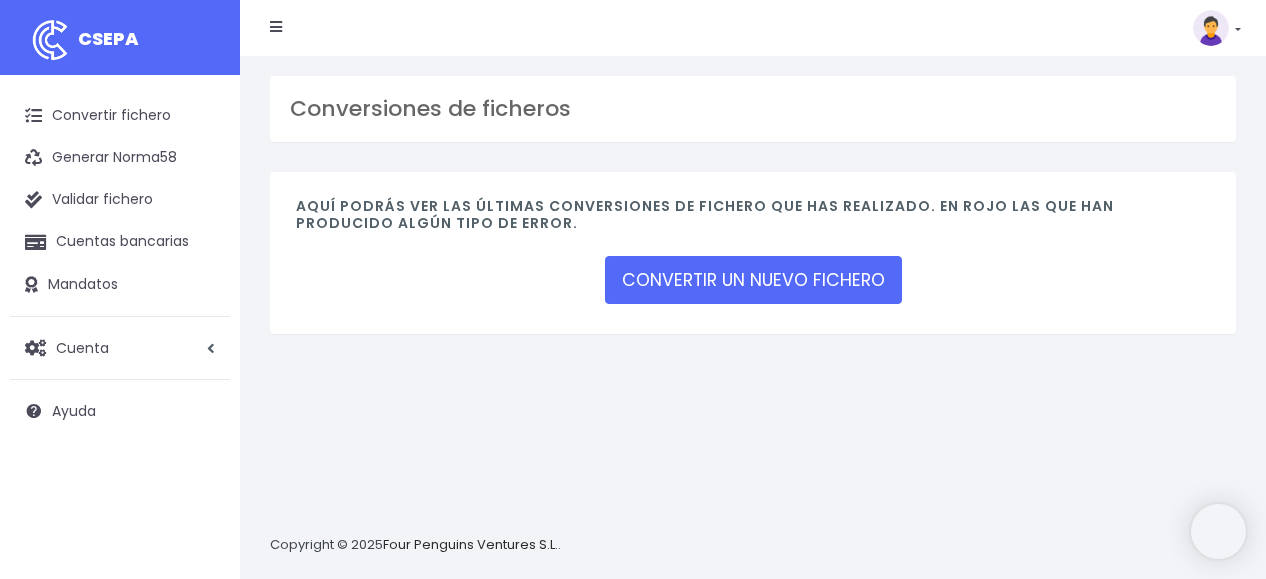 scroll, scrollTop: 0, scrollLeft: 0, axis: both 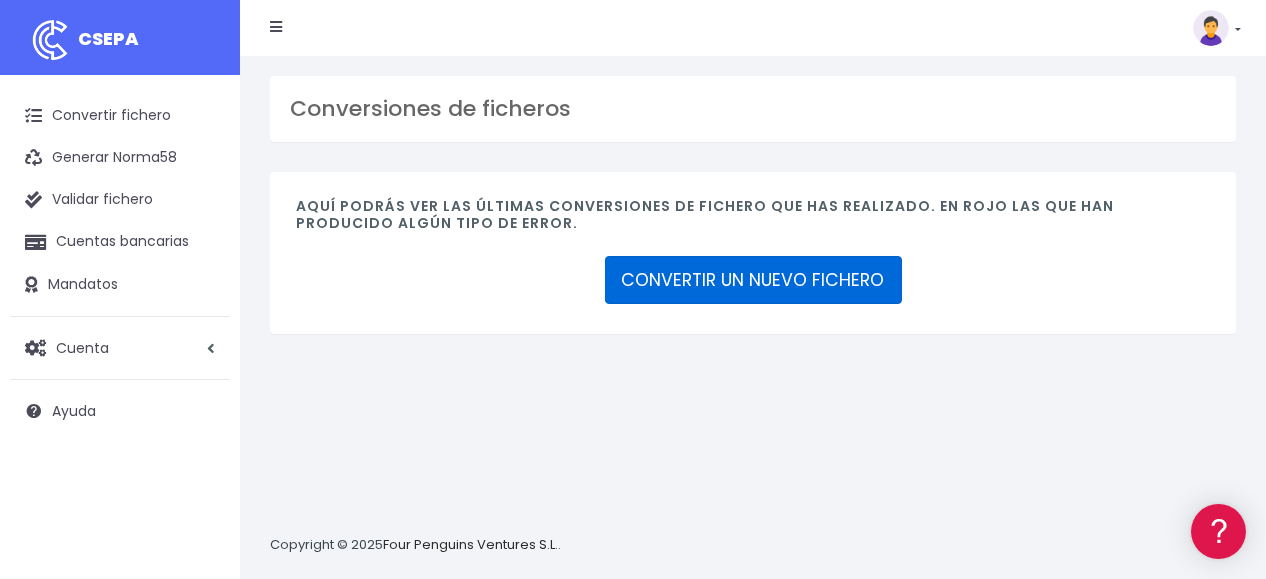 click on "CONVERTIR UN NUEVO FICHERO" at bounding box center (753, 280) 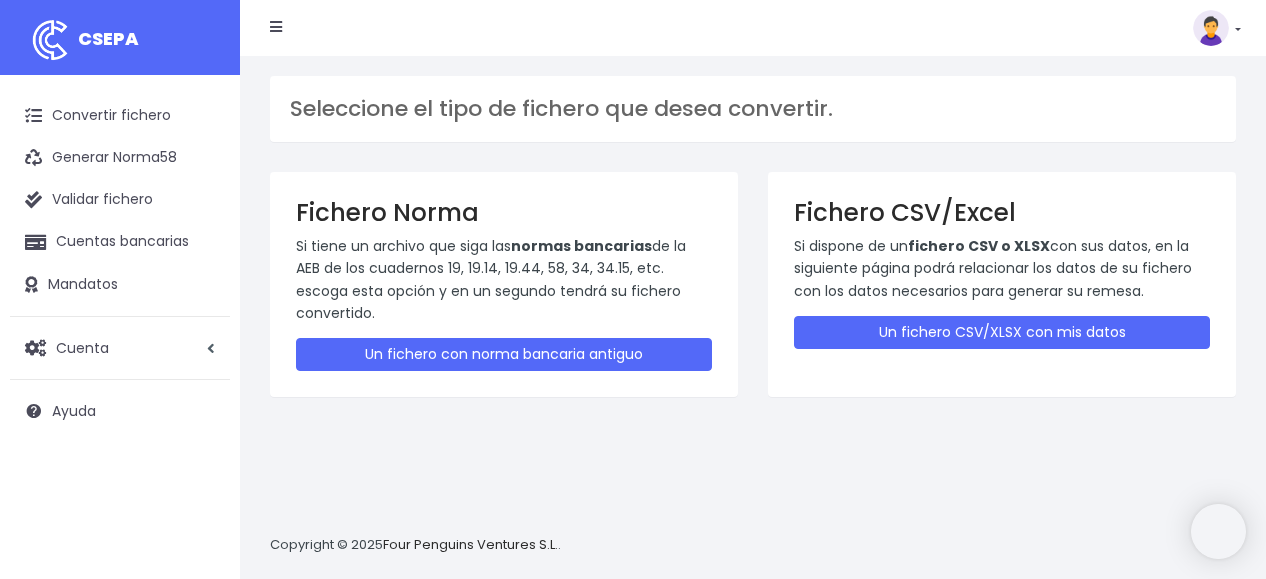 scroll, scrollTop: 0, scrollLeft: 0, axis: both 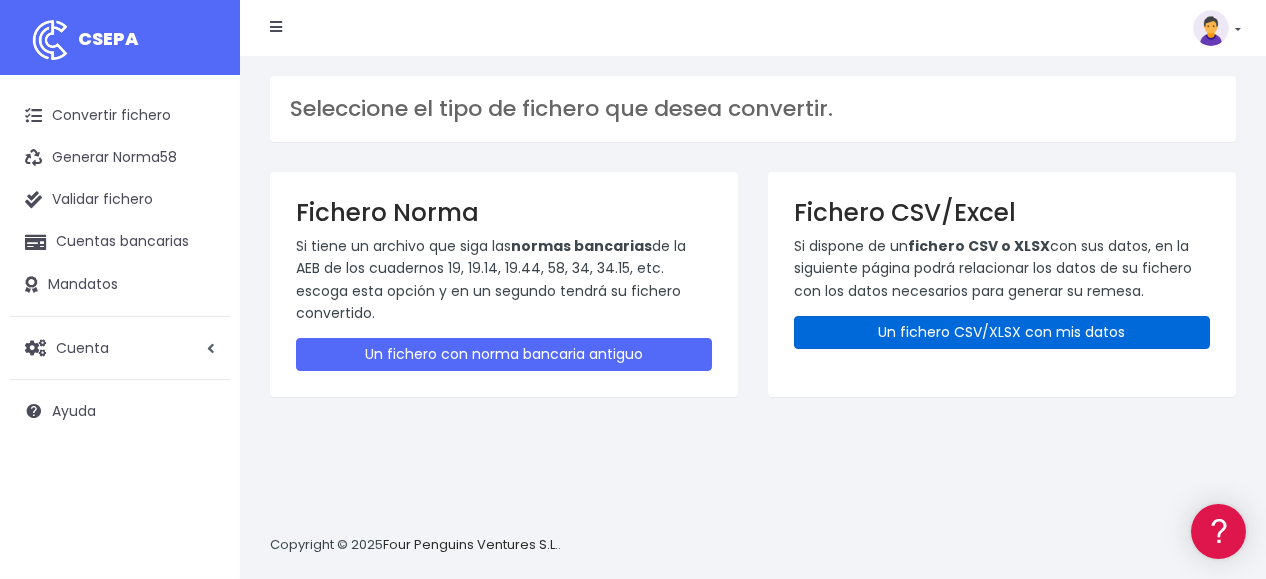 click on "Un fichero CSV/XLSX con mis datos" at bounding box center [1002, 332] 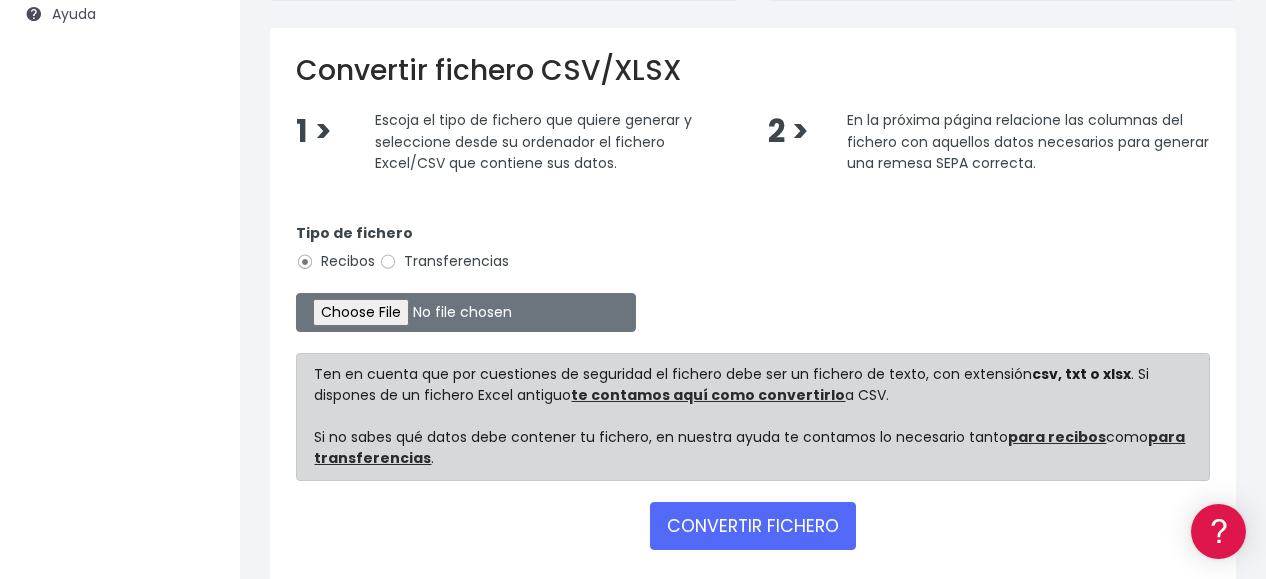 scroll, scrollTop: 400, scrollLeft: 0, axis: vertical 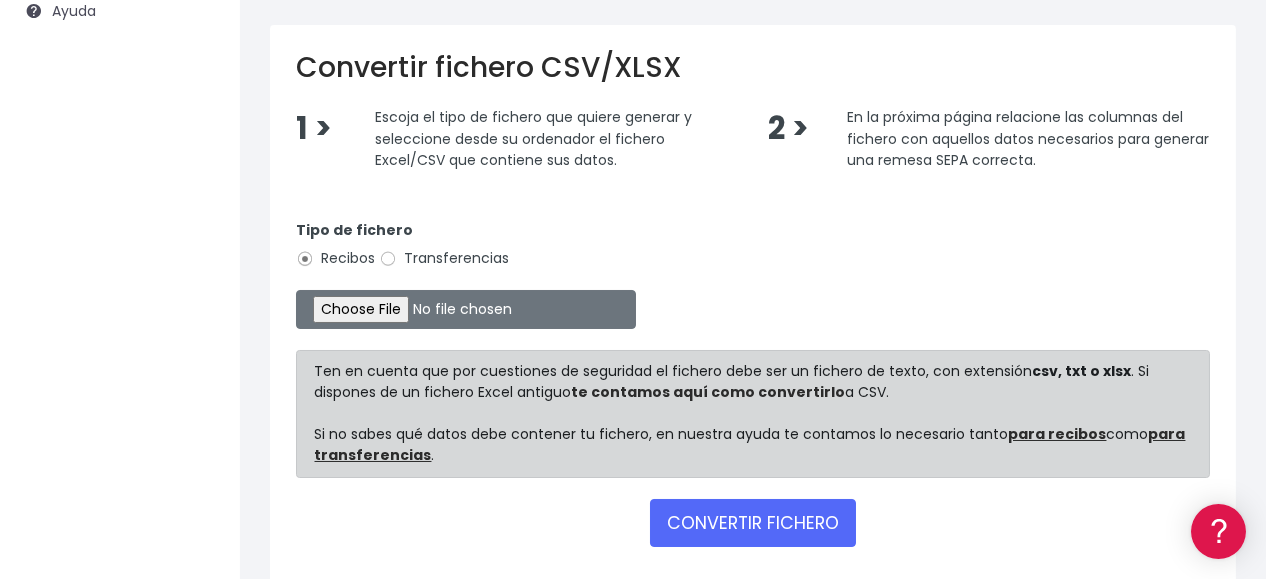 click on "te contamos aquí como convertirlo" at bounding box center [709, 392] 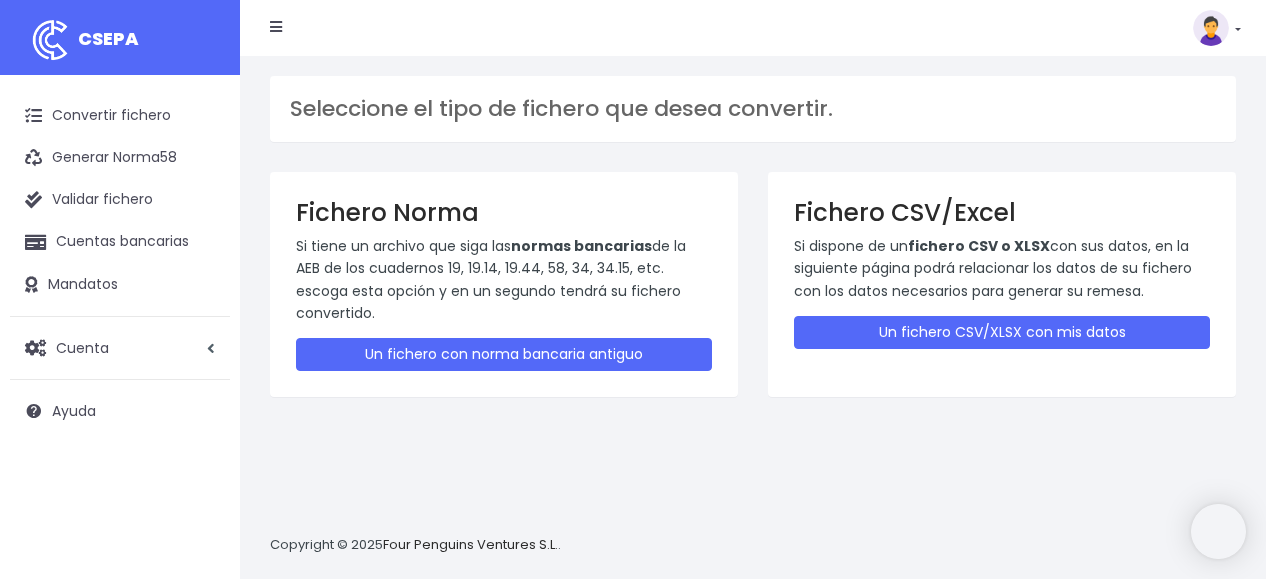 scroll, scrollTop: 18, scrollLeft: 0, axis: vertical 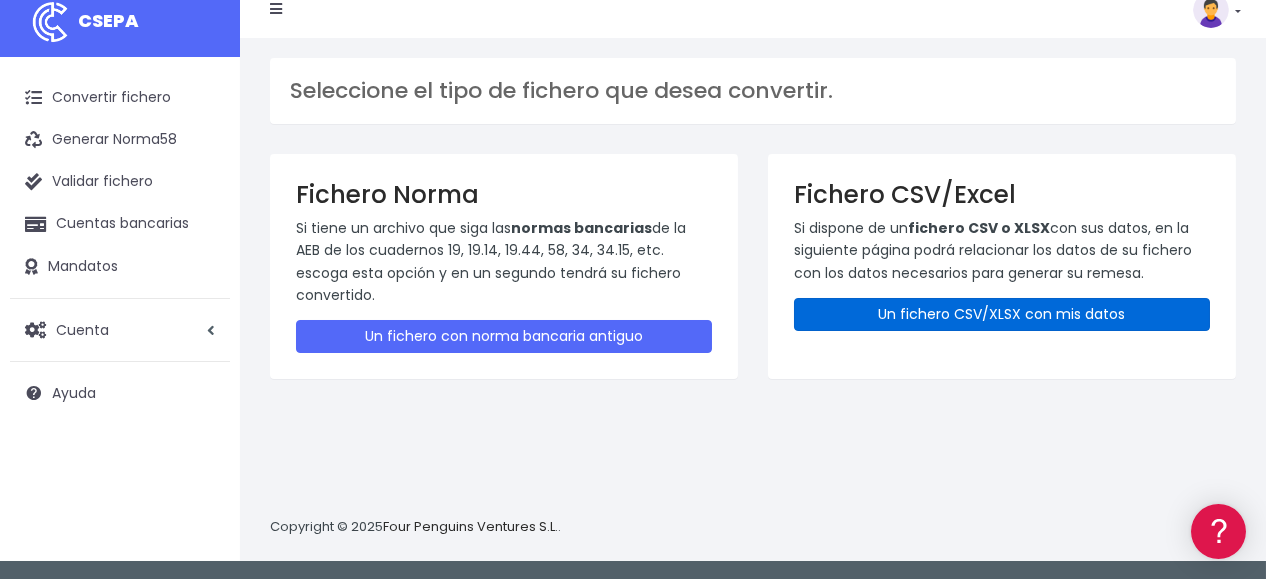 click on "Un fichero CSV/XLSX con mis datos" at bounding box center (1002, 314) 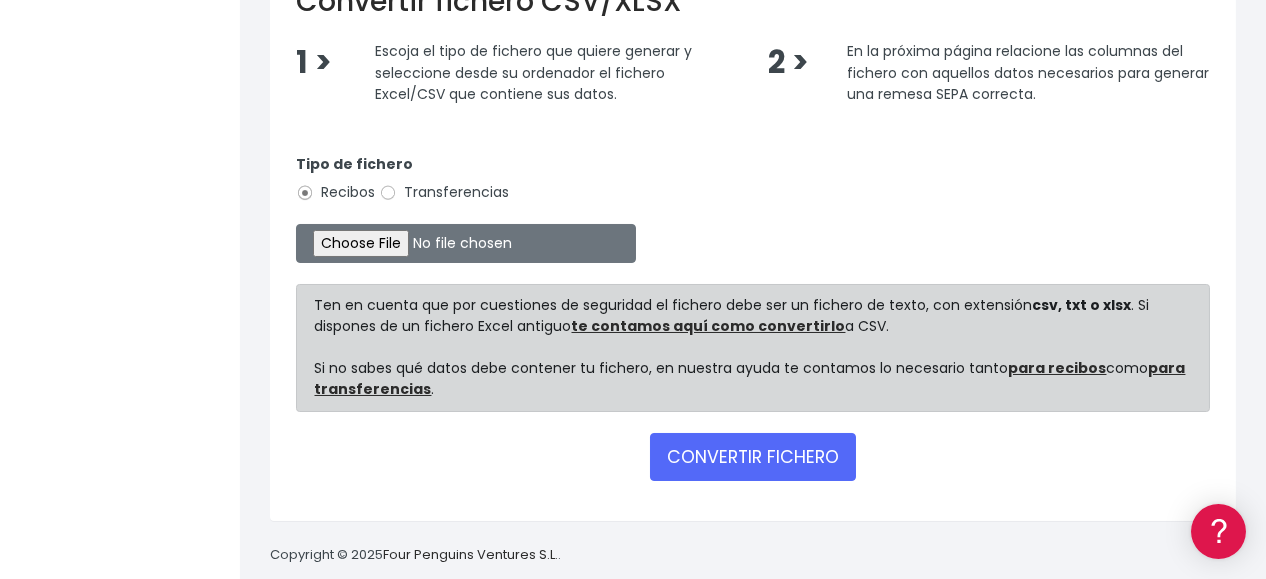 scroll, scrollTop: 494, scrollLeft: 0, axis: vertical 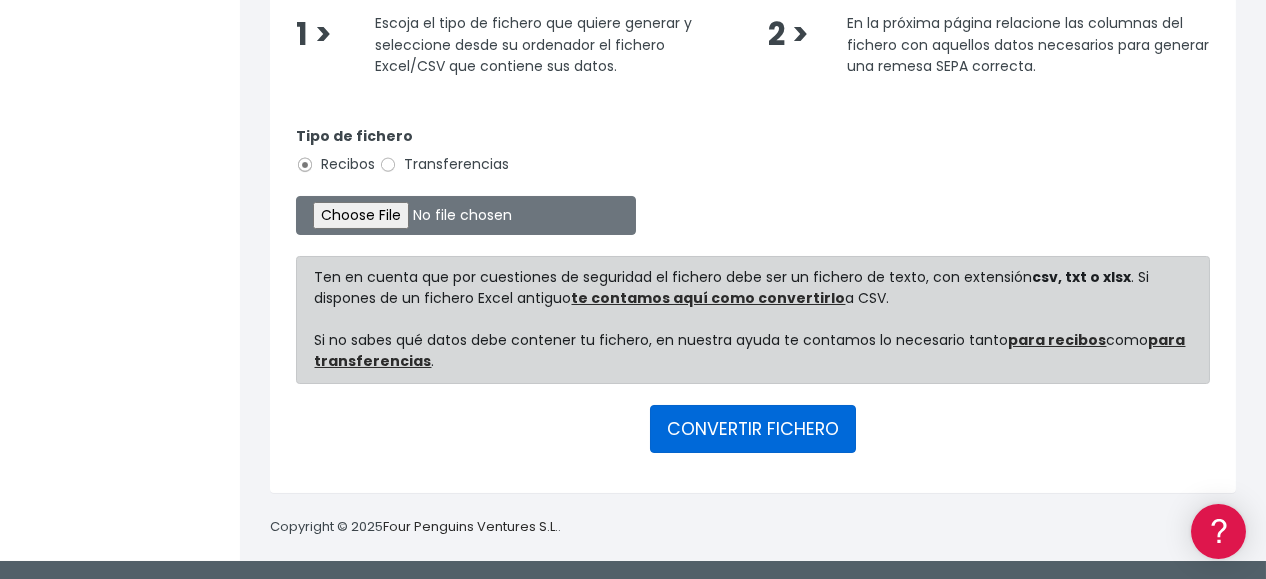 click on "CONVERTIR FICHERO" at bounding box center (753, 429) 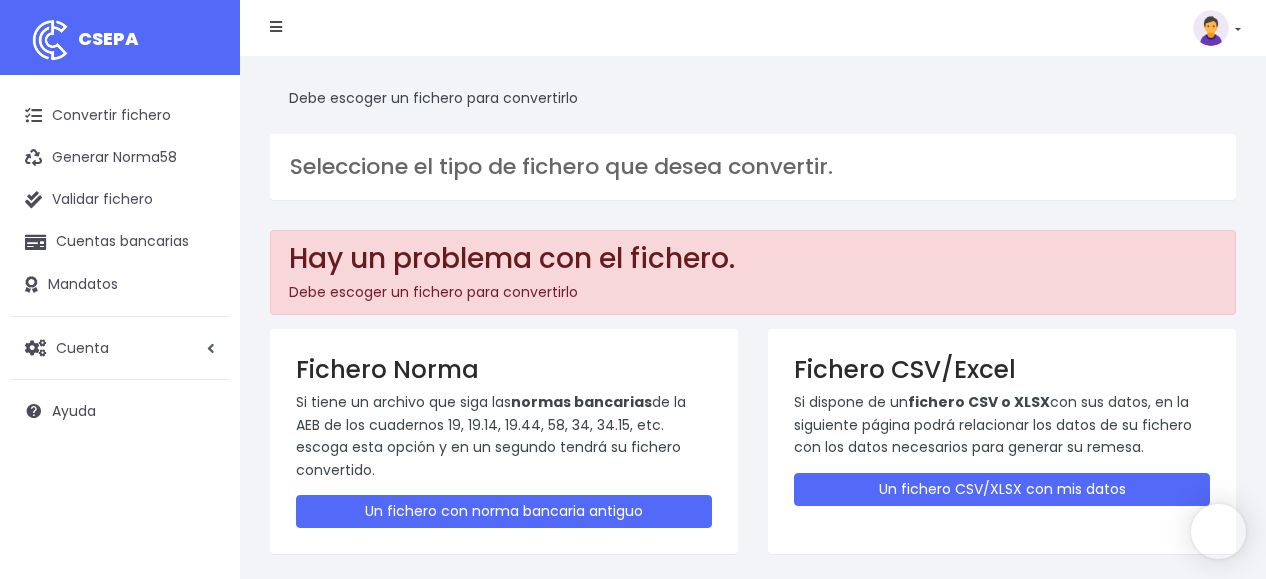 scroll, scrollTop: 0, scrollLeft: 0, axis: both 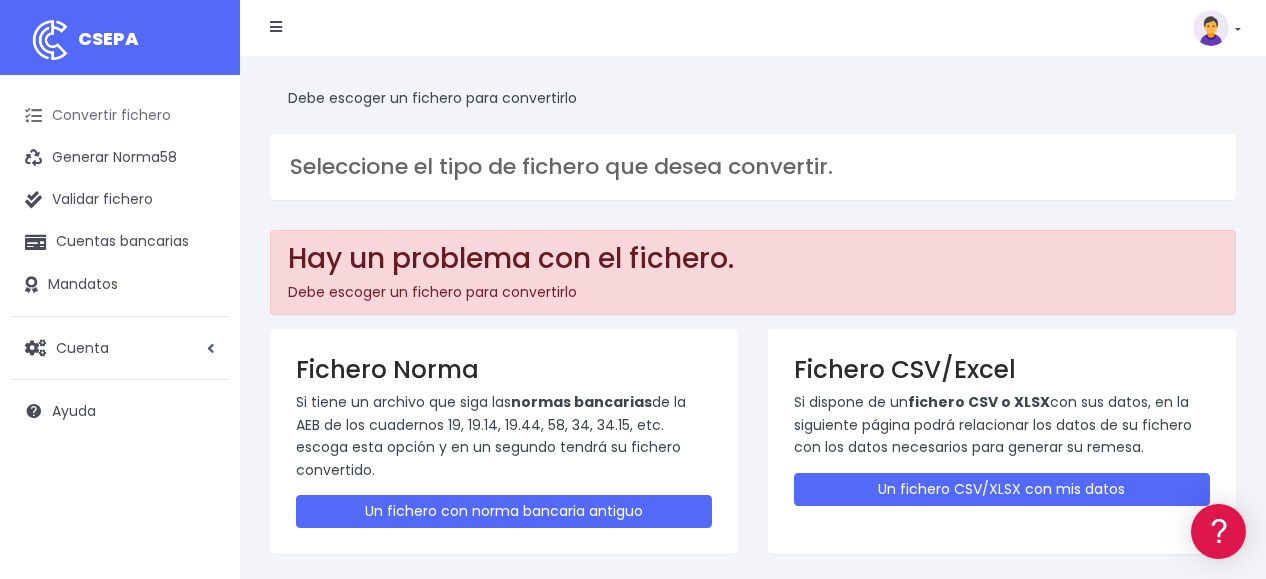 click on "Convertir fichero" at bounding box center [120, 116] 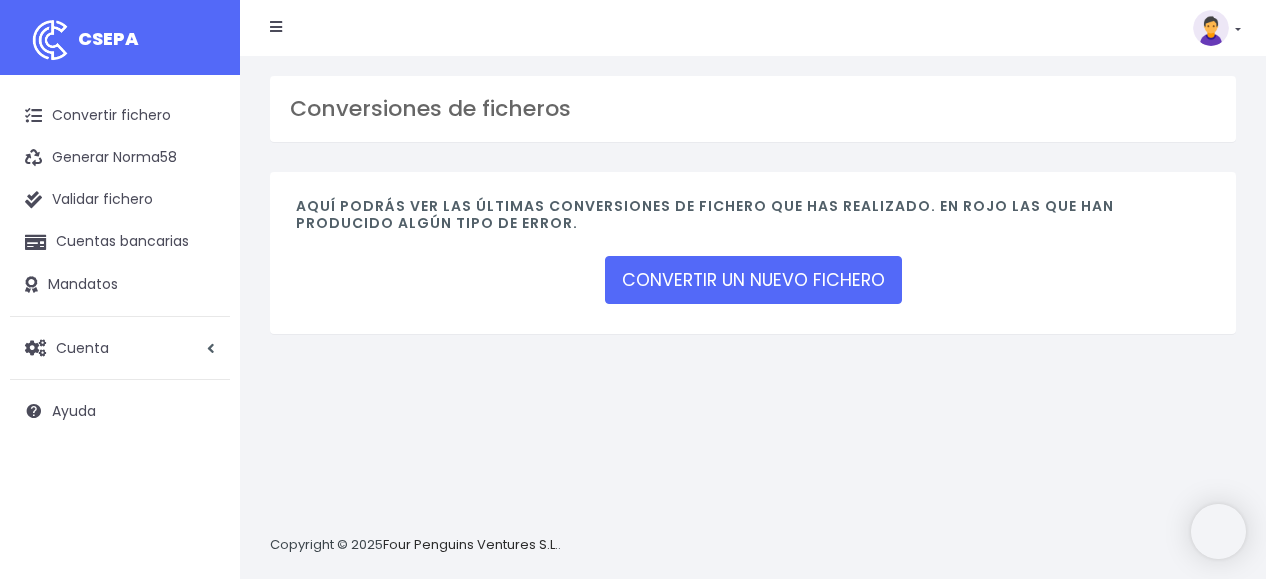 scroll, scrollTop: 0, scrollLeft: 0, axis: both 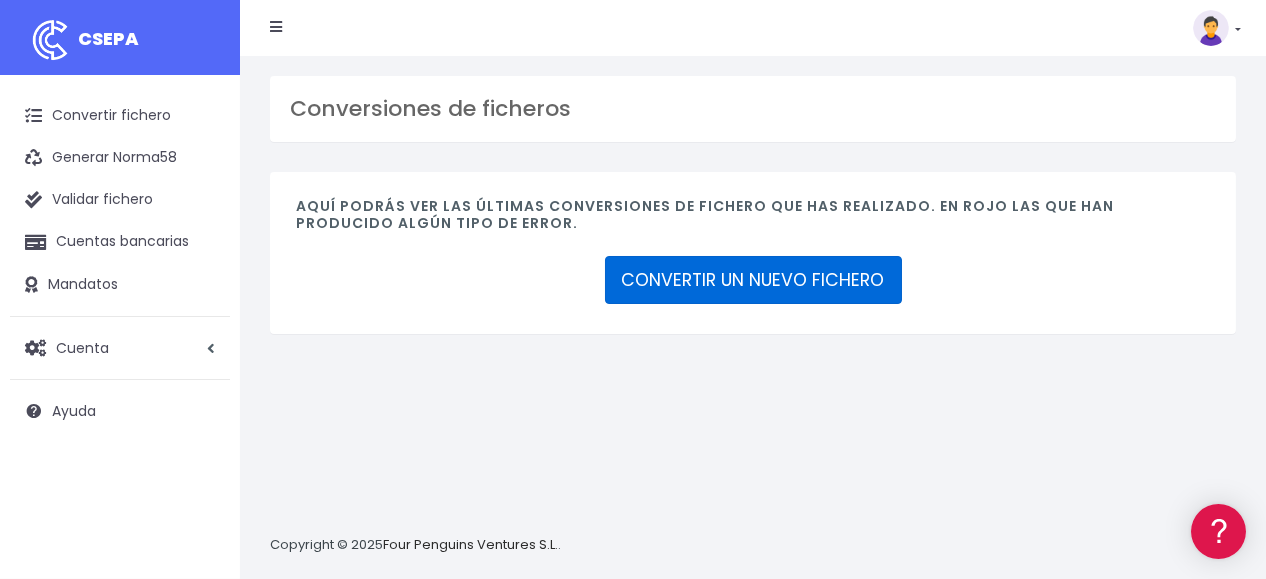 click on "CONVERTIR UN NUEVO FICHERO" at bounding box center (753, 280) 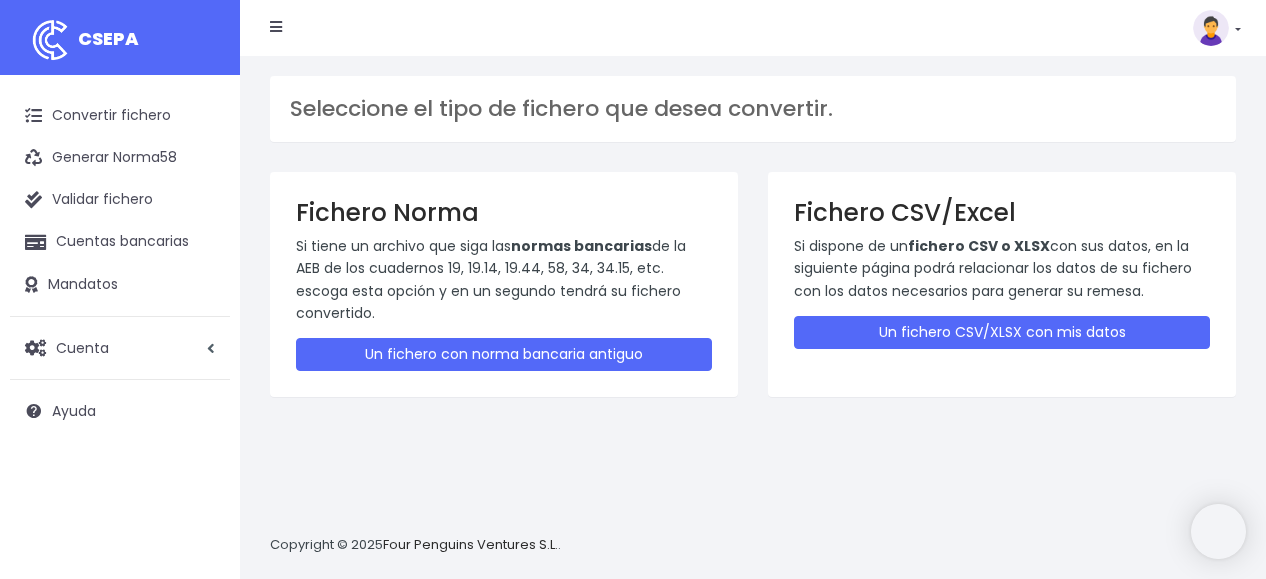 scroll, scrollTop: 0, scrollLeft: 0, axis: both 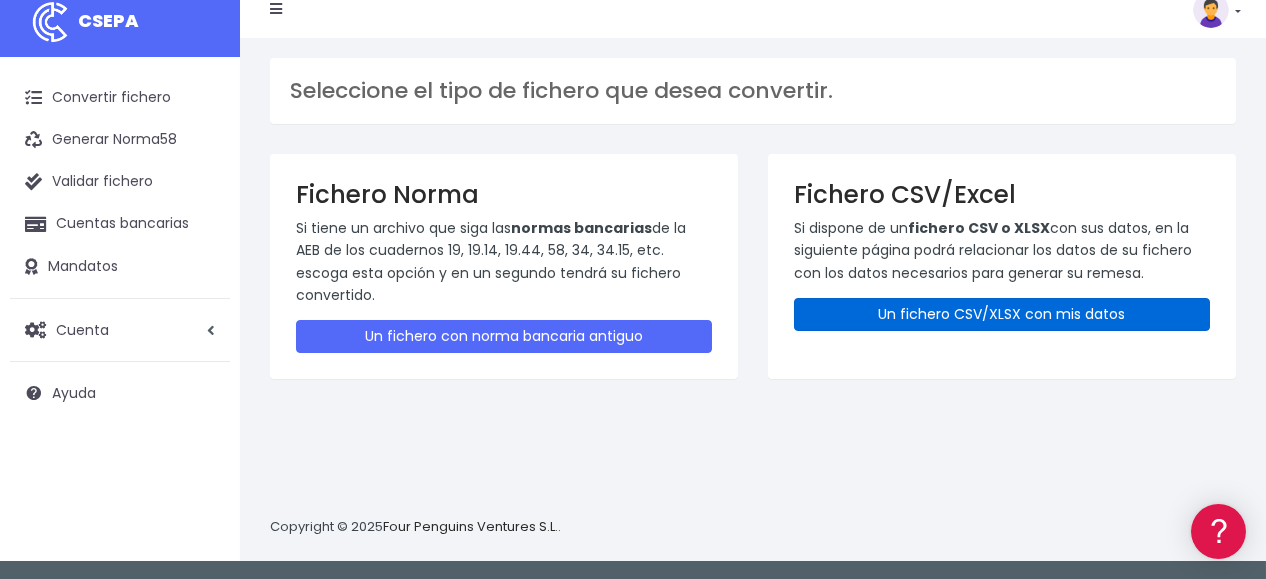 click on "Un fichero CSV/XLSX con mis datos" at bounding box center [1002, 314] 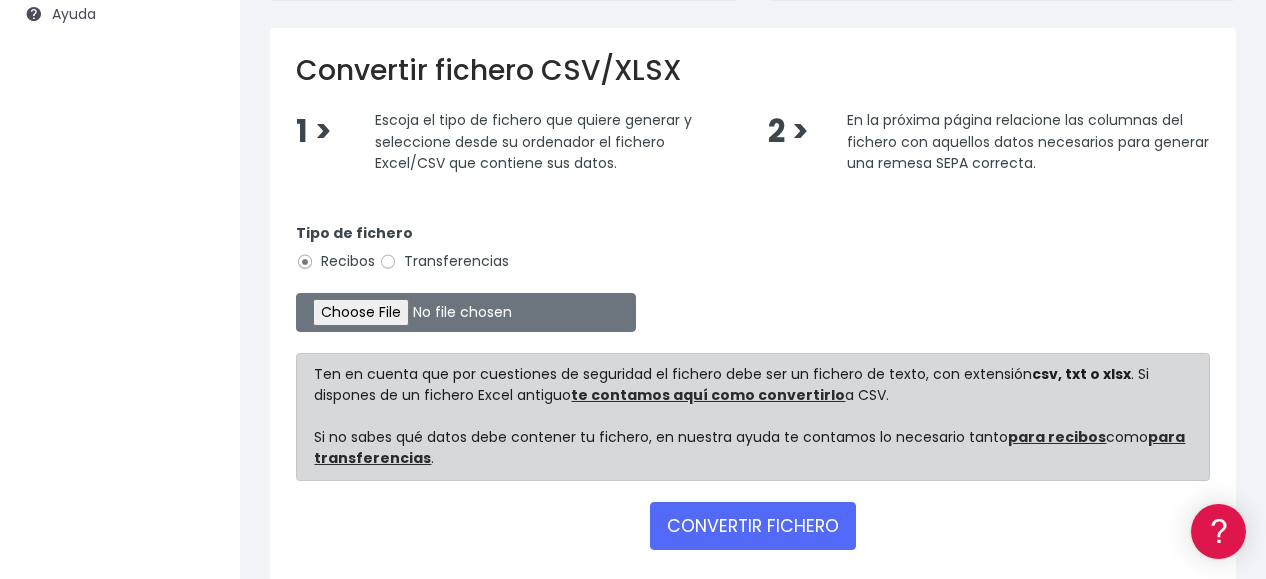 scroll, scrollTop: 400, scrollLeft: 0, axis: vertical 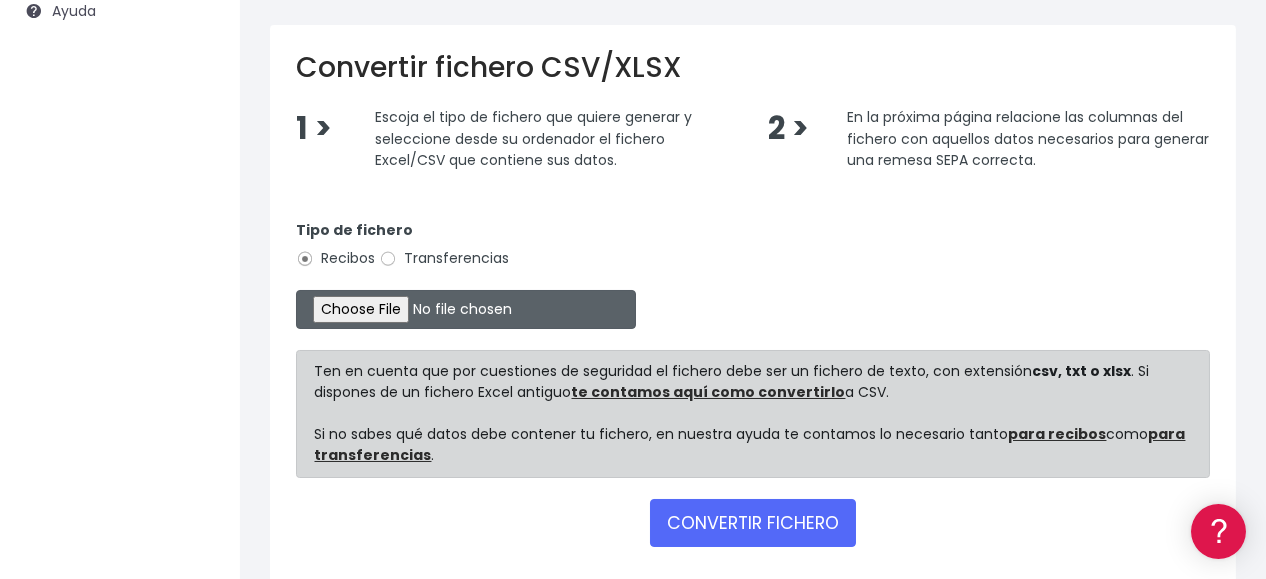 click at bounding box center (466, 309) 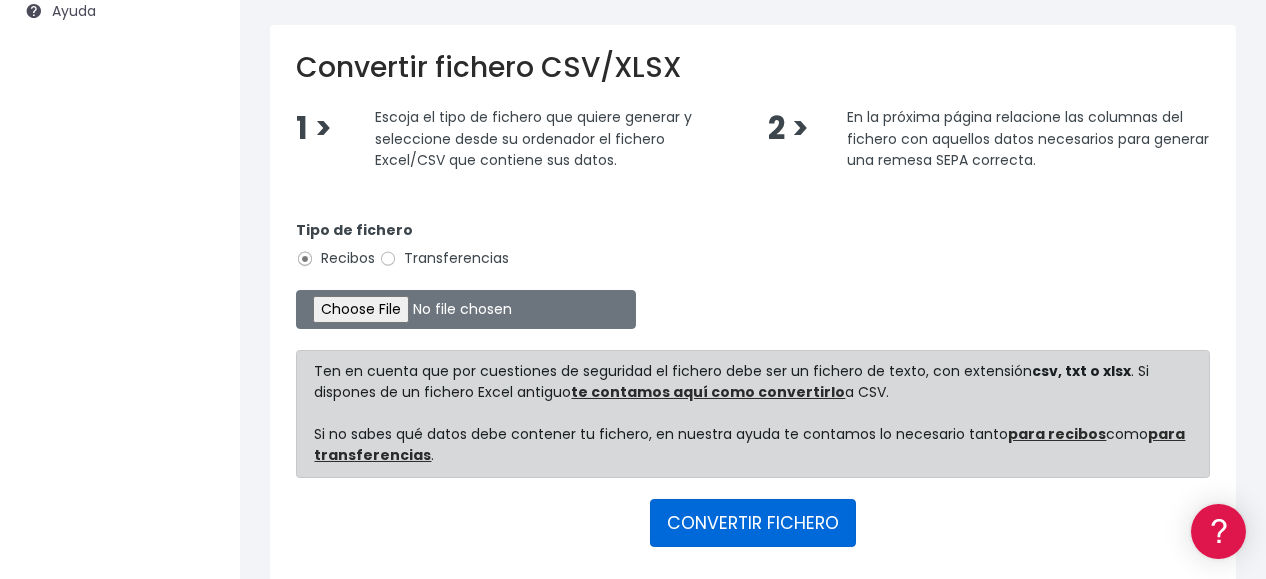 click on "CONVERTIR FICHERO" at bounding box center (753, 523) 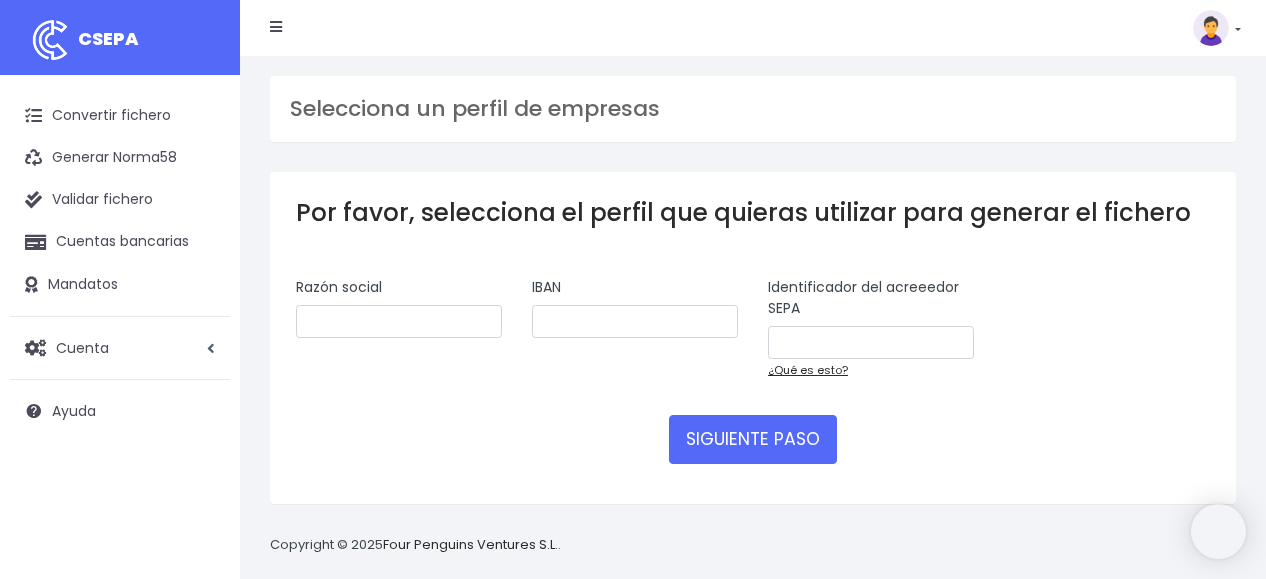 scroll, scrollTop: 0, scrollLeft: 0, axis: both 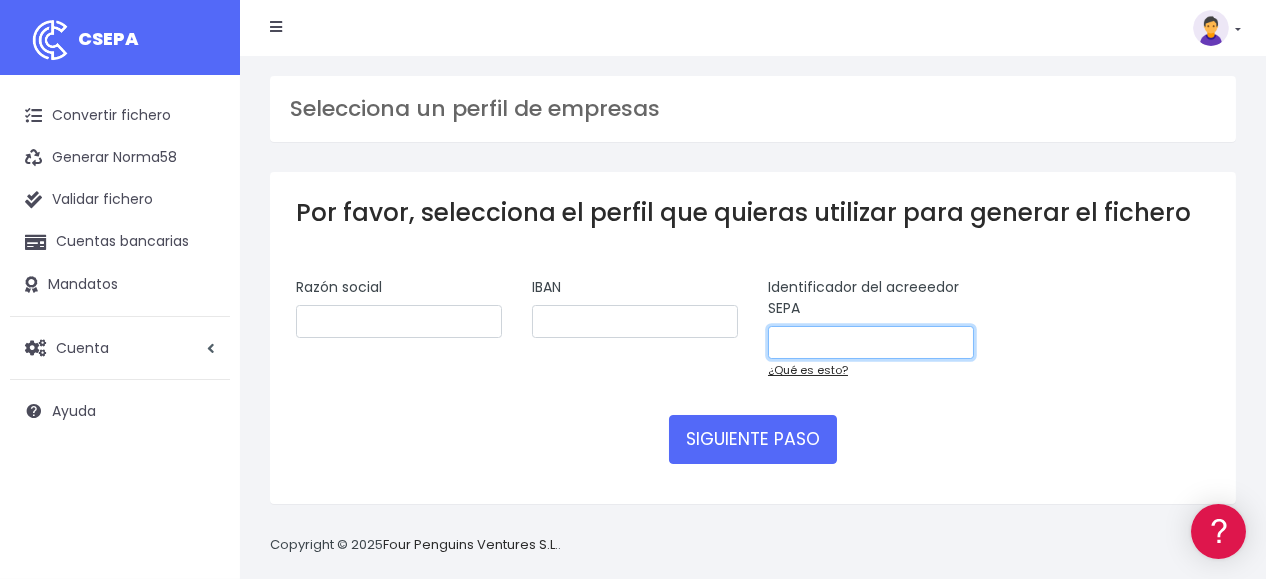 click at bounding box center (871, 343) 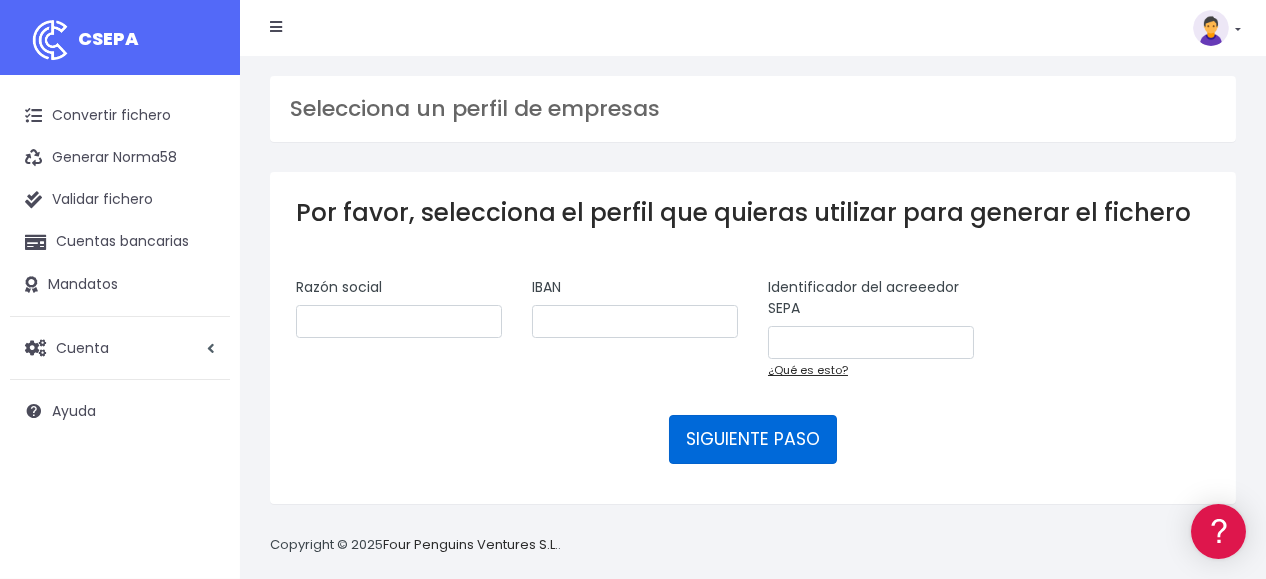 click on "SIGUIENTE PASO" at bounding box center [753, 439] 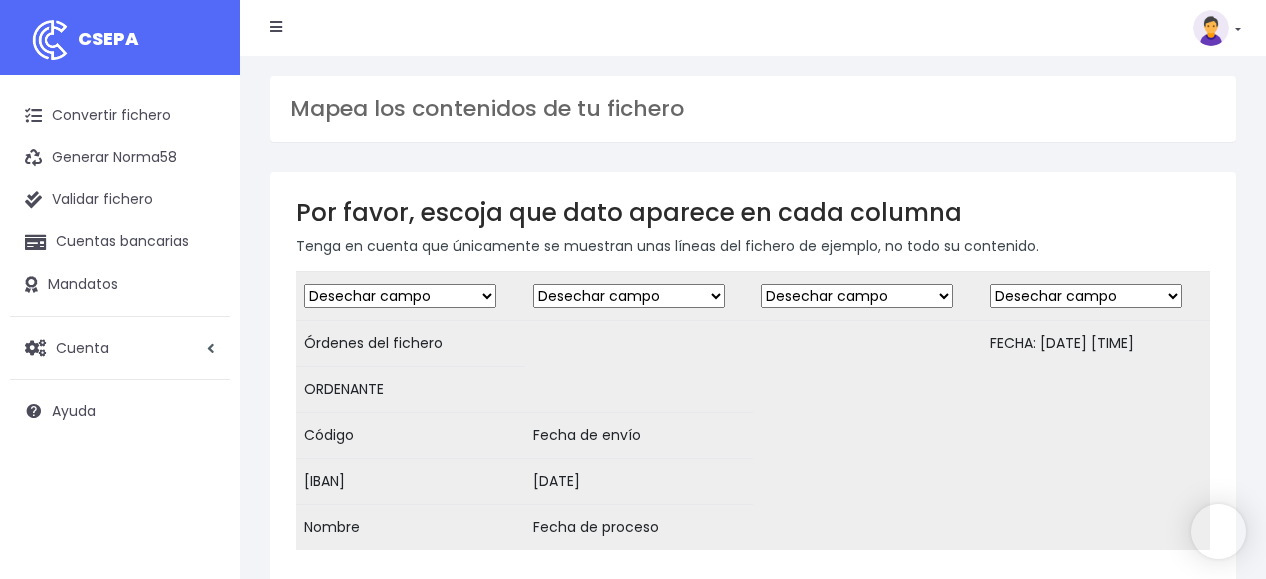 click on "Desechar campo
Cliente: [NAME]
Cliente: [ID]
Cliente: [EMAIL]
Cliente: [ADDRESS]
Cliente: [REFERENCE]
Cuenta bancaria: [BIC]
Cuenta bancaria: [IBAN]
Cuenta bancaria: [ACCOUNT_NUMBER]
Mandato: [REFERENCE]
Mandato: [DATE]
Adeudo: [REFERENCE]
Adeudo: [AMOUNT]
Adeudo: [CHARGE_DATE]
Adeudo: [DESCRIPTION]
Desechar campo
Cliente: [NAME]
Cliente: [ID]
Cliente: [EMAIL]
Cliente: [ADDRESS]
Cliente: [REFERENCE]
Cuenta bancaria: [BIC]
Cuenta bancaria: [IBAN]
Cuenta bancaria: [ACCOUNT_NUMBER]
Mandato: [REFERENCE]
Mandato: [DATE]
Adeudo: [REFERENCE]
Adeudo: [AMOUNT]
Adeudo: [CHARGE_DATE]
Adeudo: [DESCRIPTION]
Desechar campo
Cliente: [NAME]
Cliente: [ID]
Cliente: [EMAIL]
Cliente: [ADDRESS]
Cliente: [REFERENCE]
Cuenta bancaria: [BIC]
Cuenta bancaria: [IBAN]" at bounding box center (753, 410) 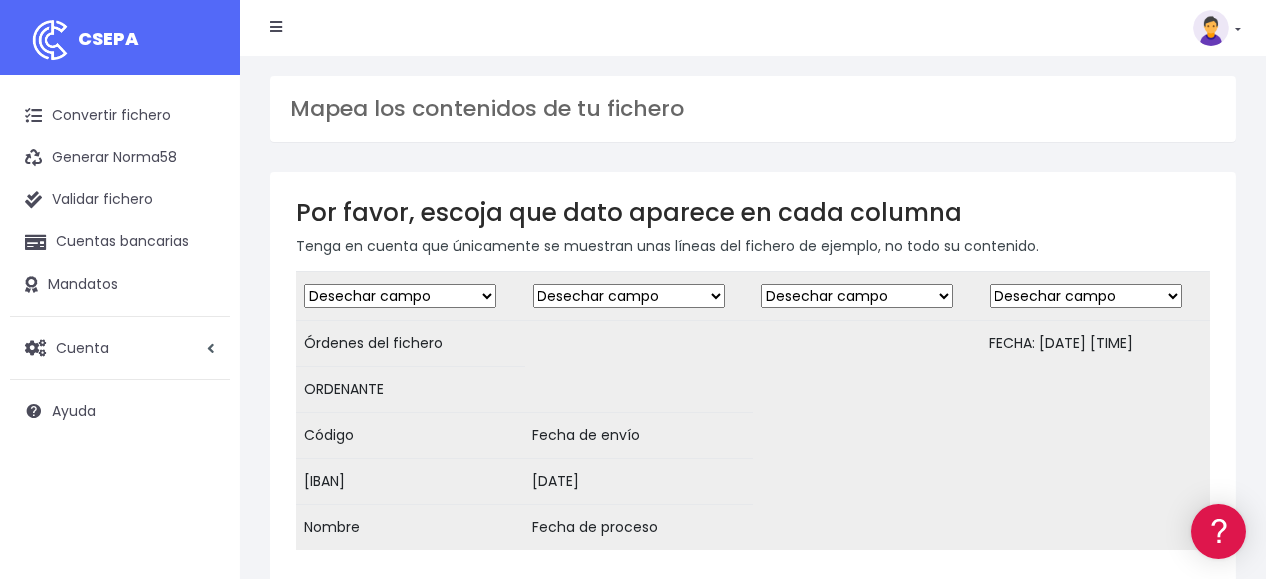 scroll, scrollTop: 0, scrollLeft: 0, axis: both 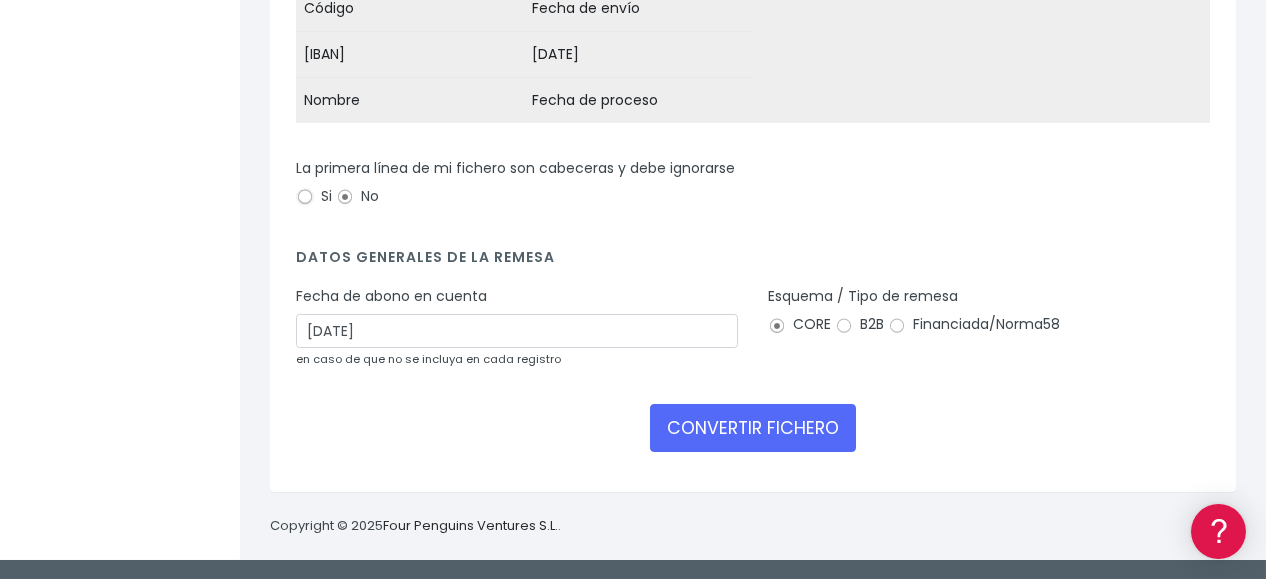 click on "Si" at bounding box center [305, 197] 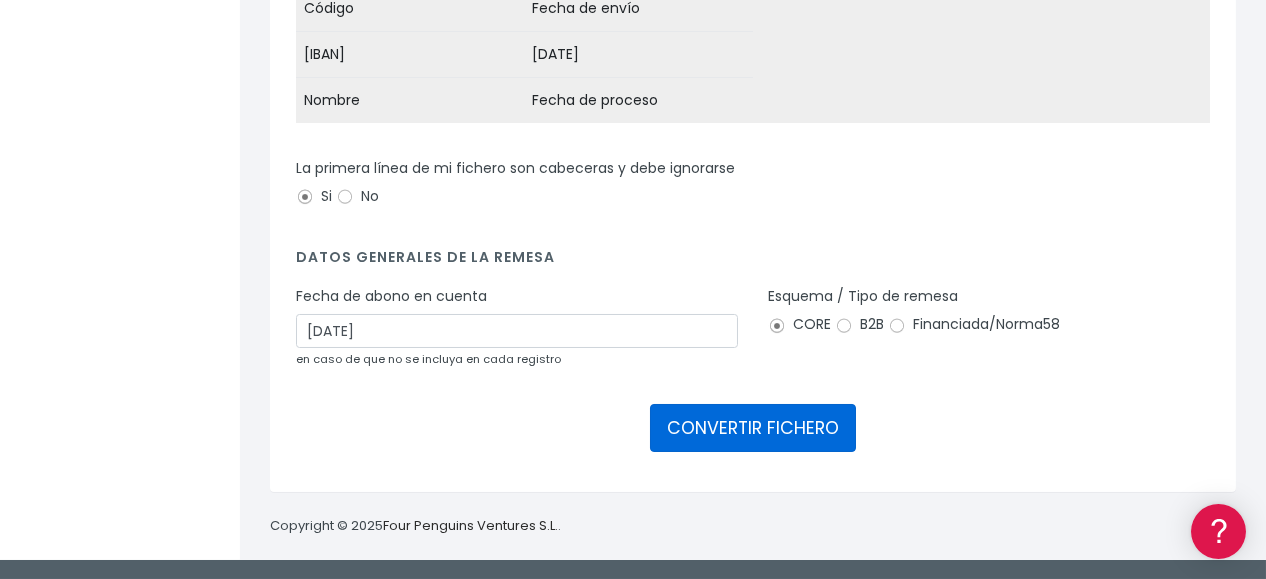 click on "CONVERTIR FICHERO" at bounding box center (753, 428) 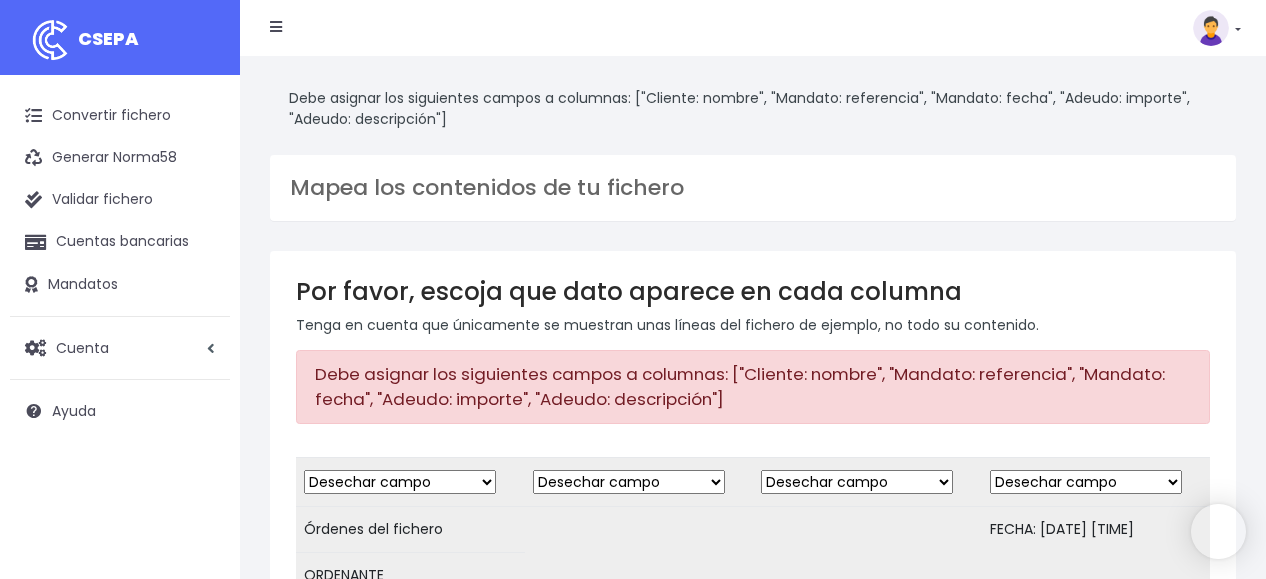scroll, scrollTop: 0, scrollLeft: 0, axis: both 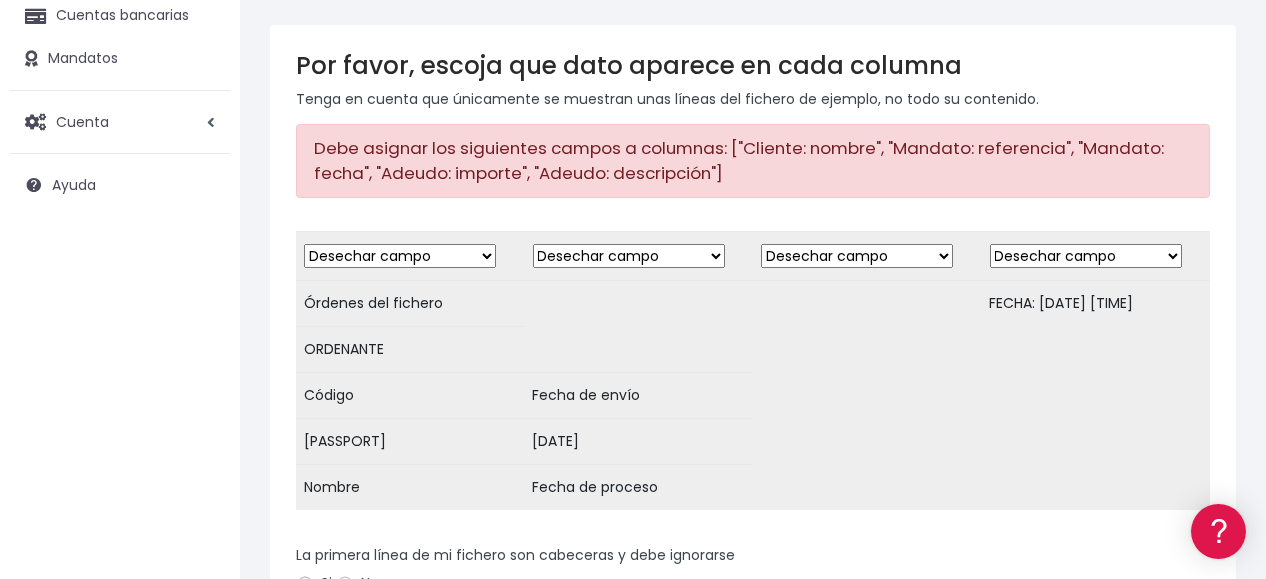 click on "Desechar campo
Cliente: nombre
Cliente: DNI
Cliente: Email
Cliente: Dirección
Cliente: referencia
Cuenta bancaria: BIC
Cuenta bancaria: IBAN
Cuenta bancaria: CC
Mandato: referencia
Mandato: fecha
Adeudo: referencia
Adeudo: importe
Adeudo: fecha de cargo
Adeudo: descripción" at bounding box center (400, 256) 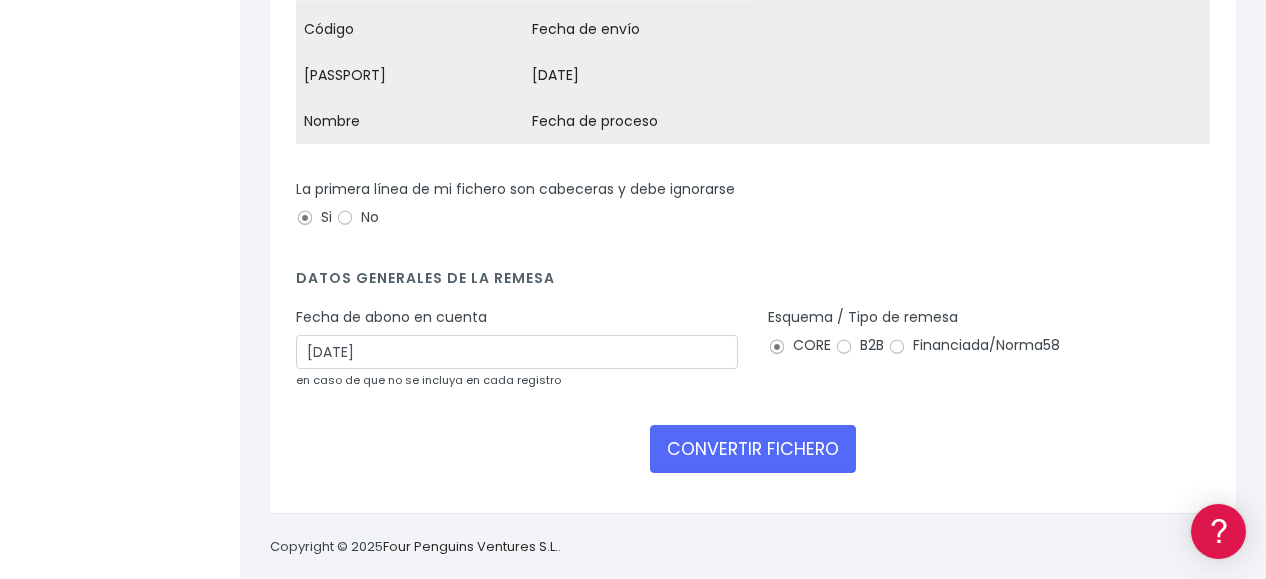 scroll, scrollTop: 626, scrollLeft: 0, axis: vertical 